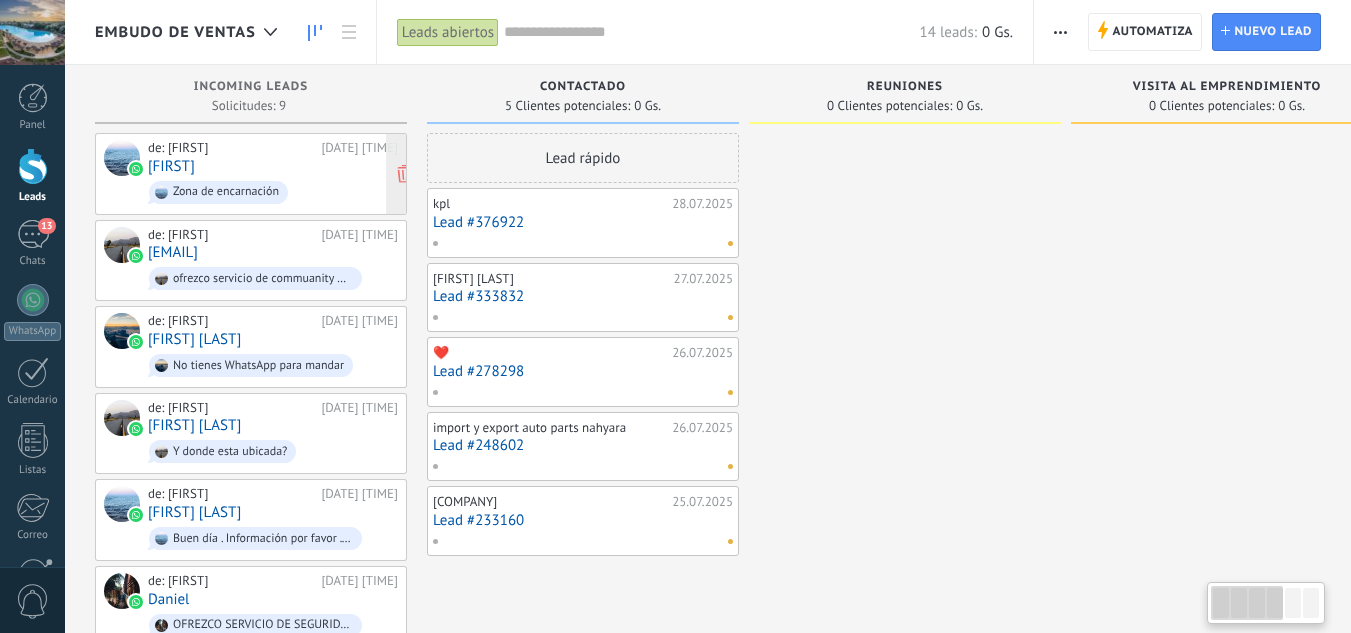 scroll, scrollTop: 0, scrollLeft: 0, axis: both 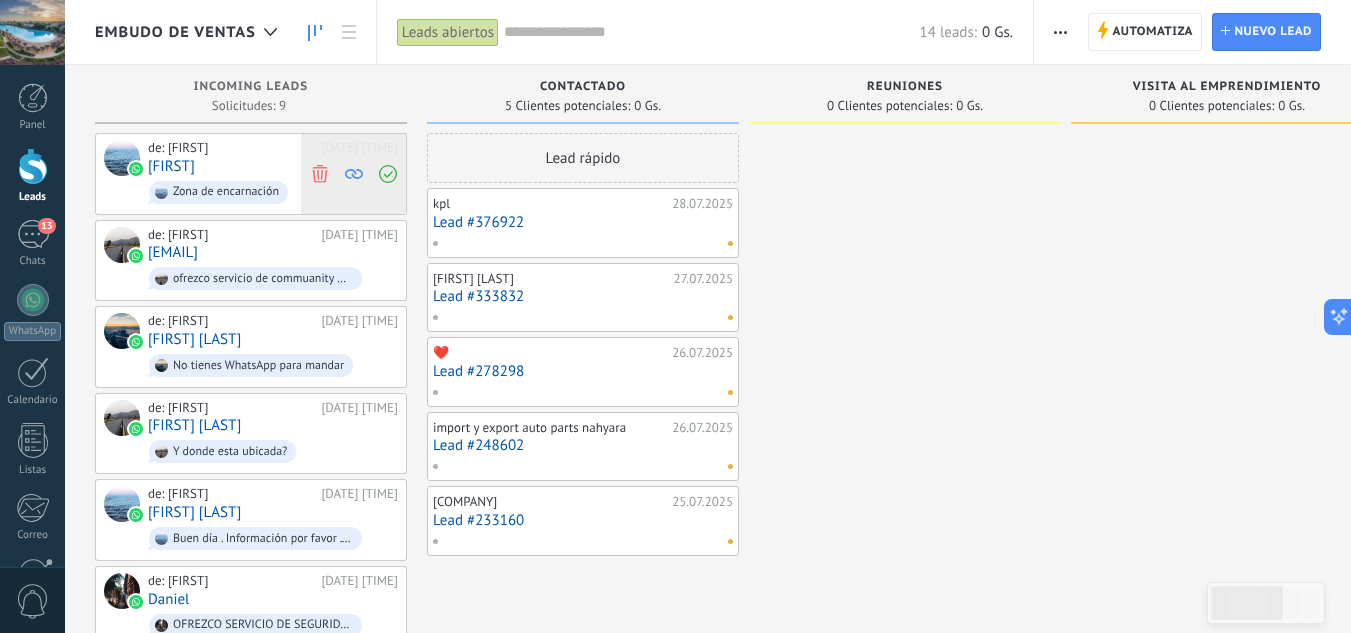 click 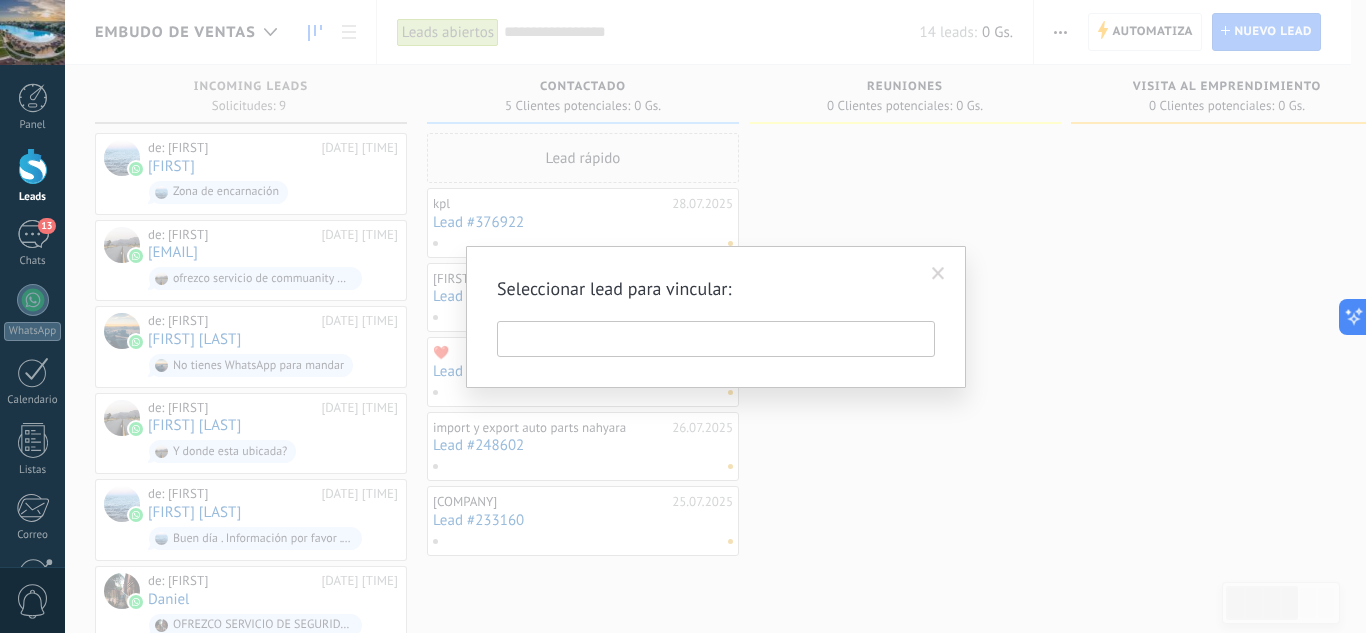 click at bounding box center [716, 339] 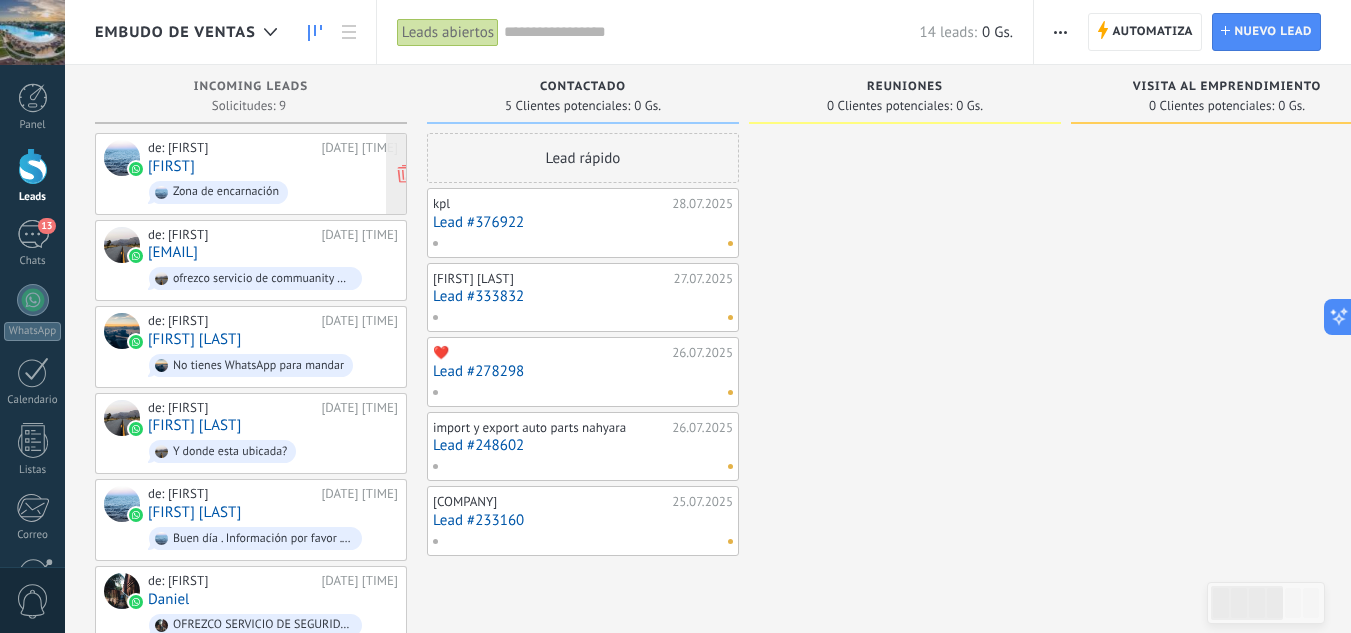click on "de: [FIRST]
[DATE] [TIME]
[FIRST]
Zona de encarnación" at bounding box center (273, 174) 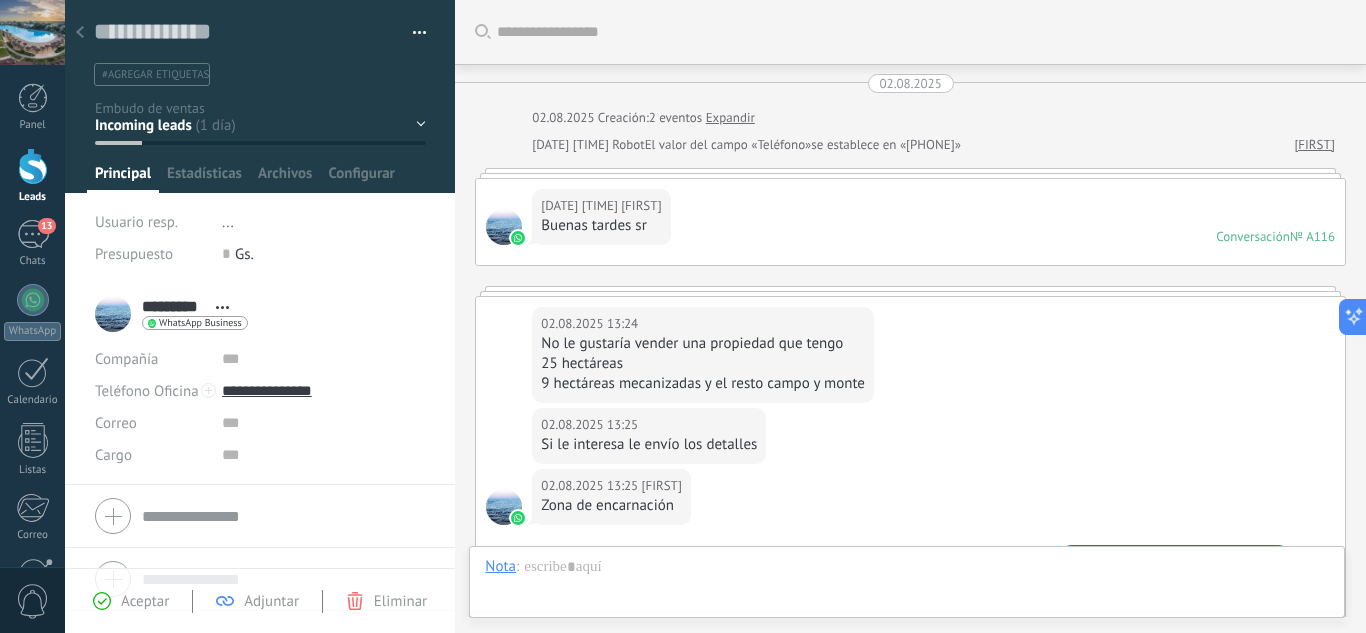 scroll, scrollTop: 30, scrollLeft: 0, axis: vertical 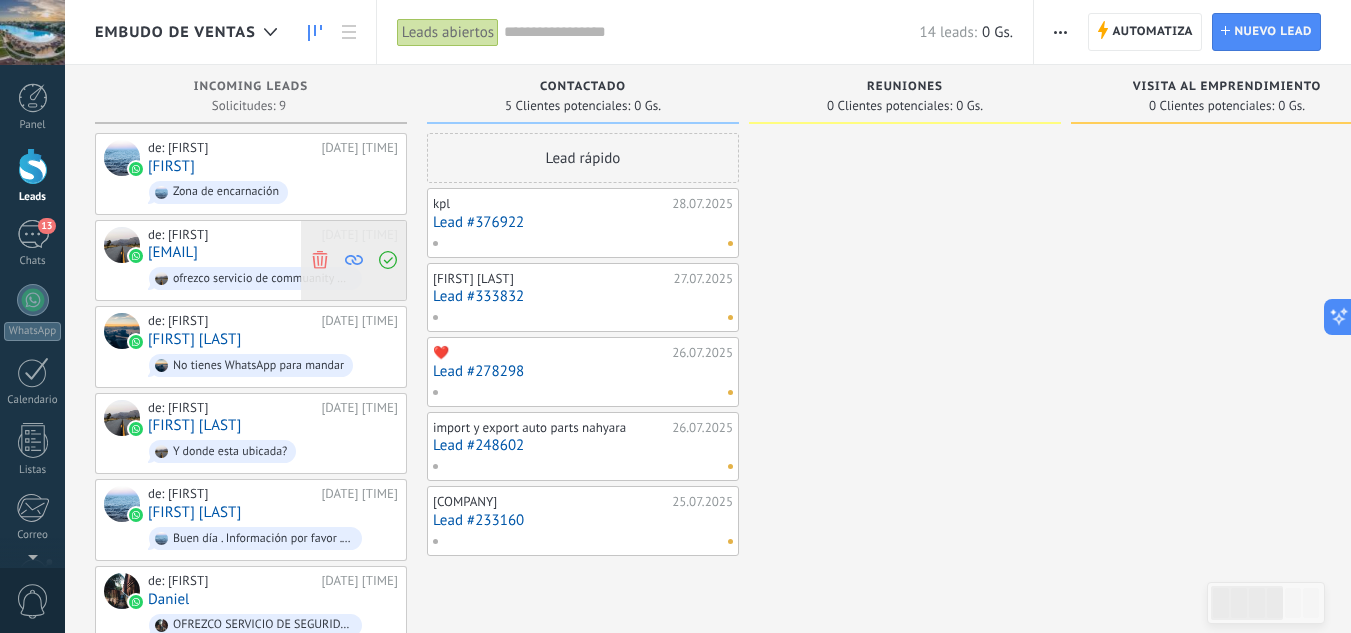 click 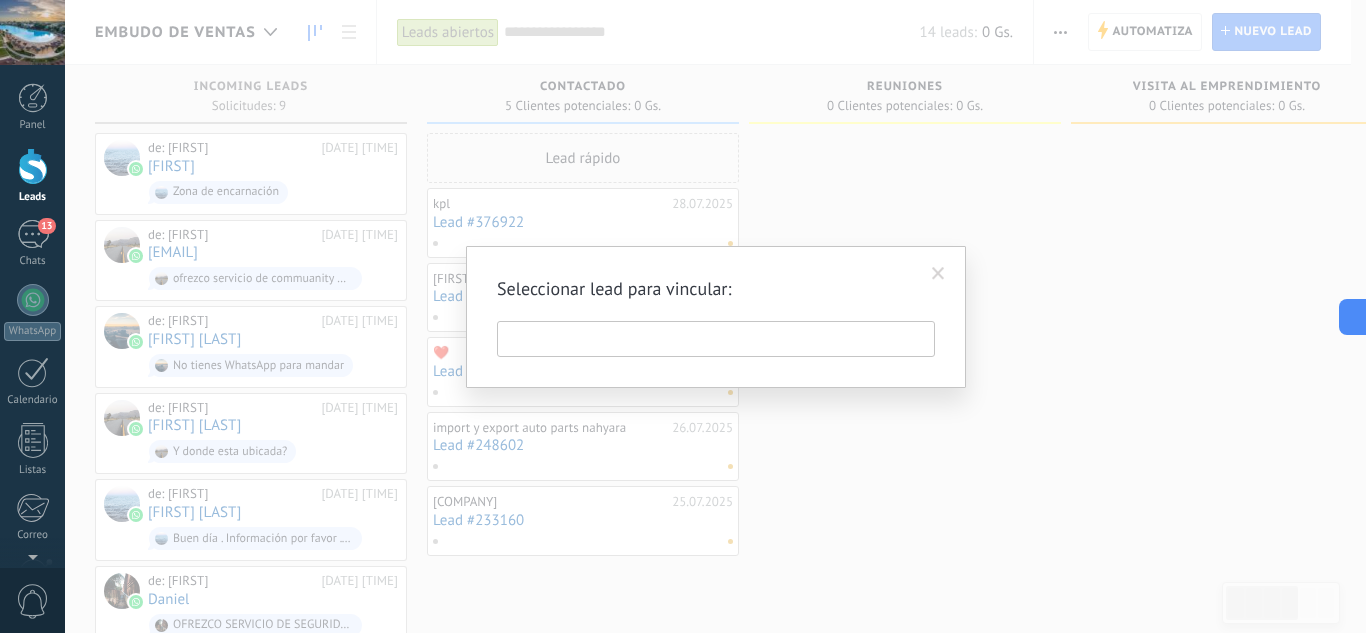 click at bounding box center (716, 339) 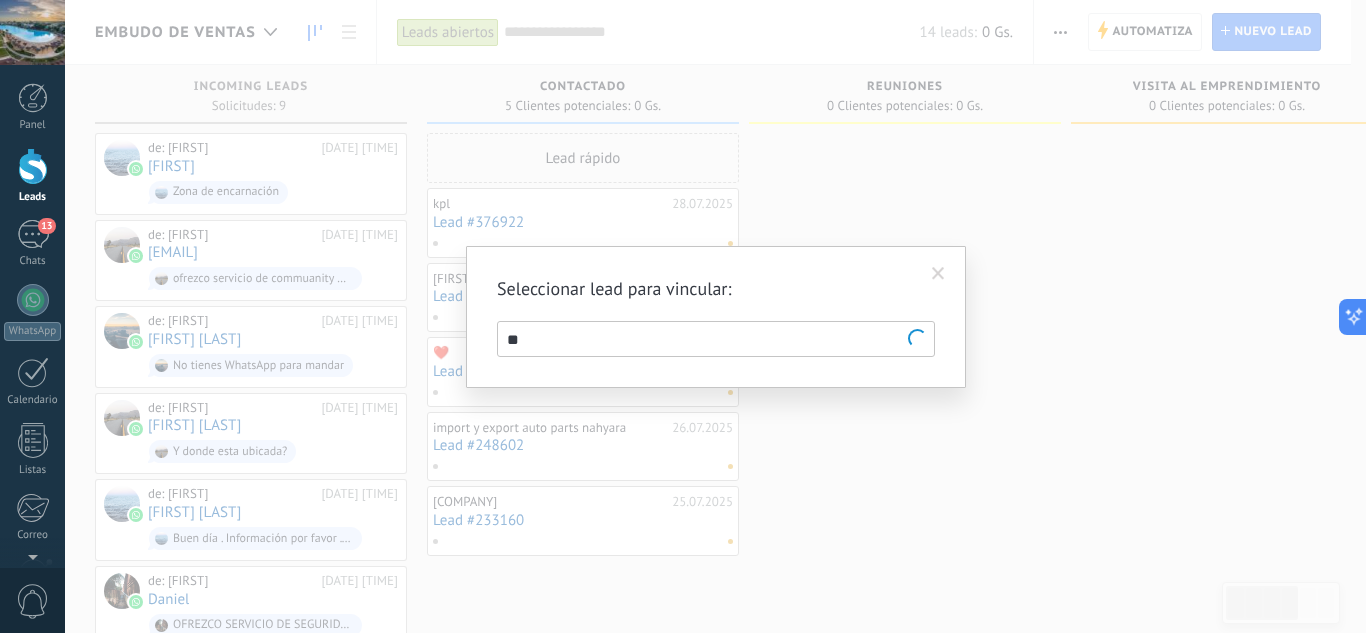 type on "*" 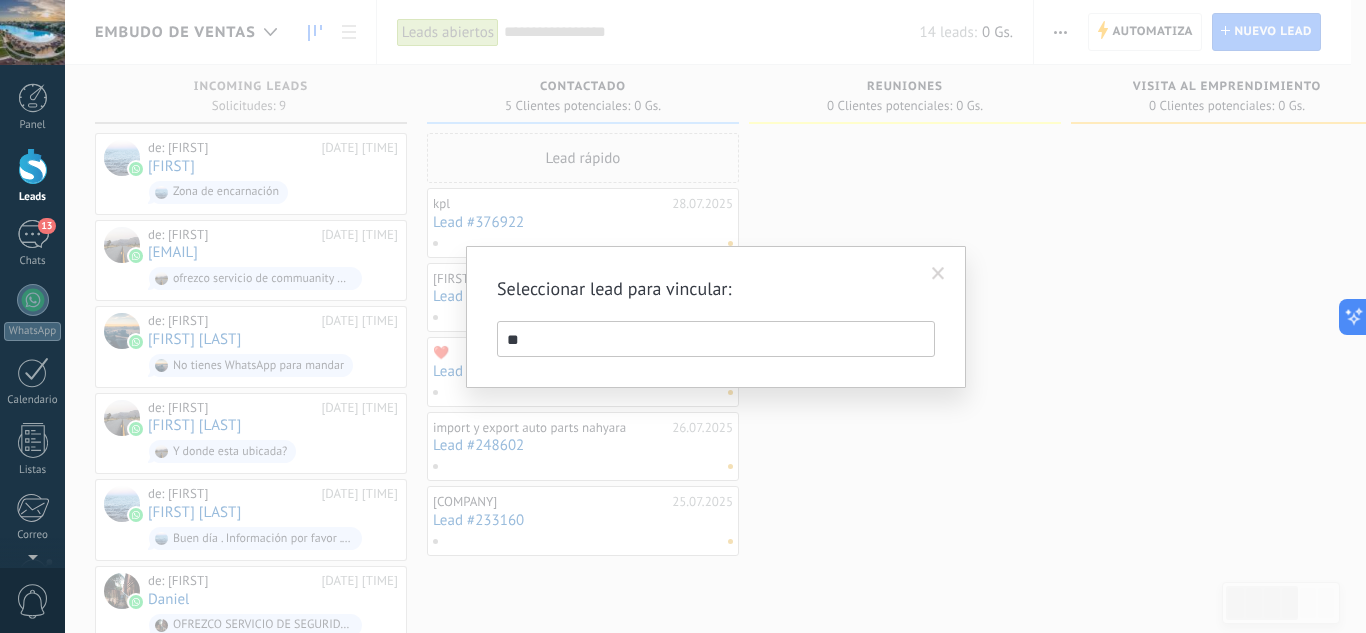 type on "*" 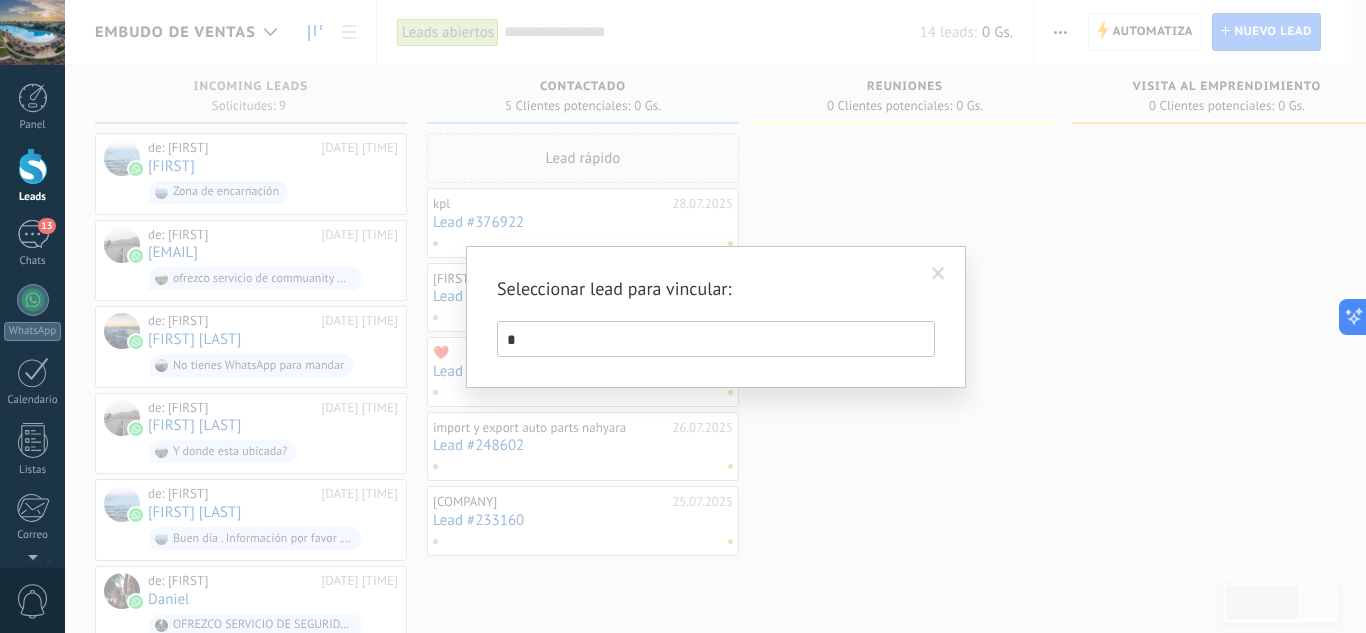type 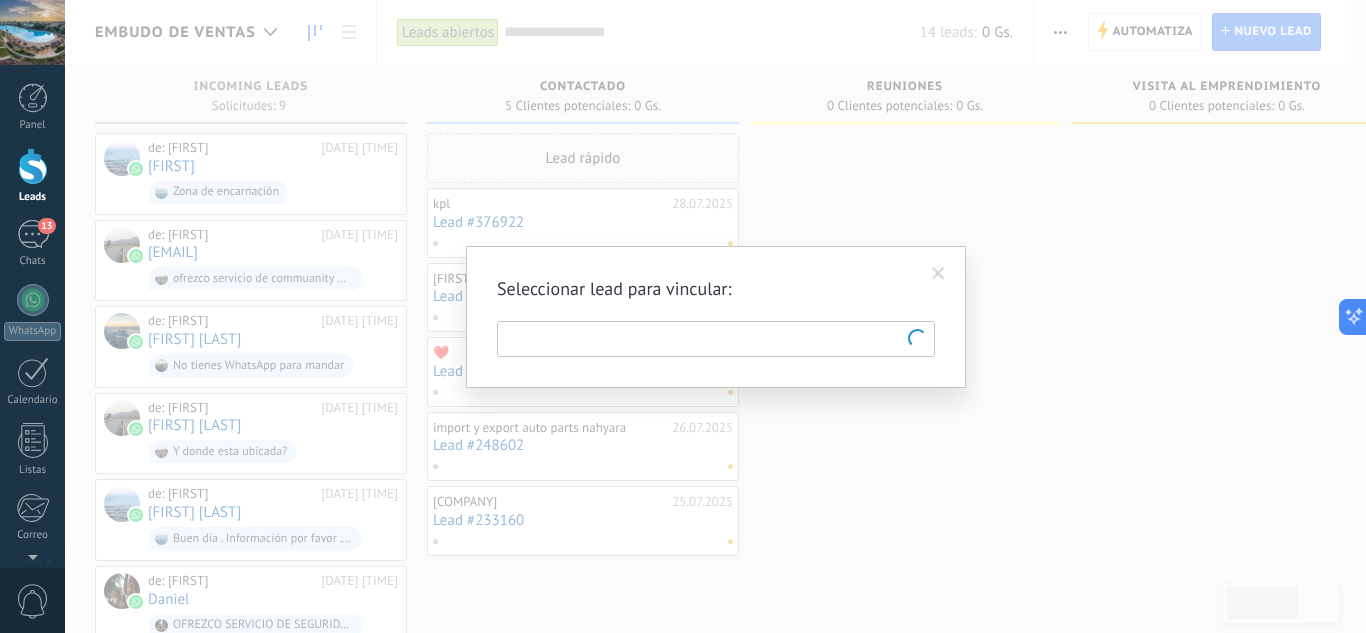 click at bounding box center [938, 274] 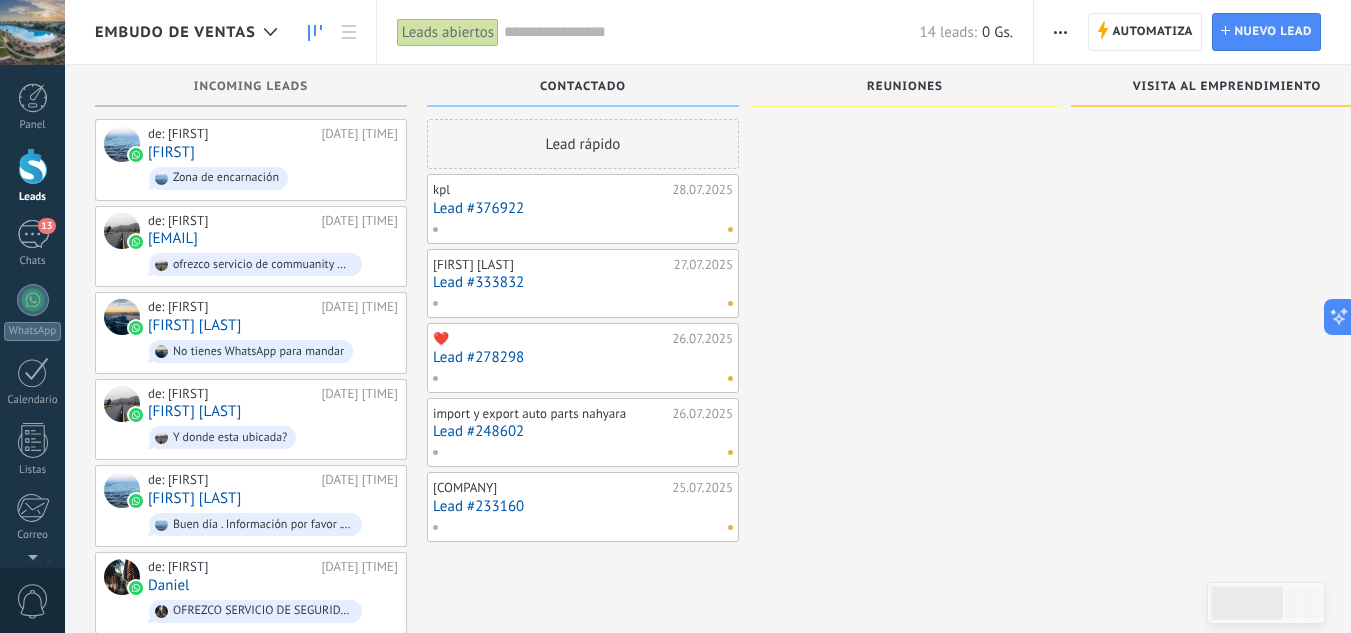 scroll, scrollTop: 0, scrollLeft: 0, axis: both 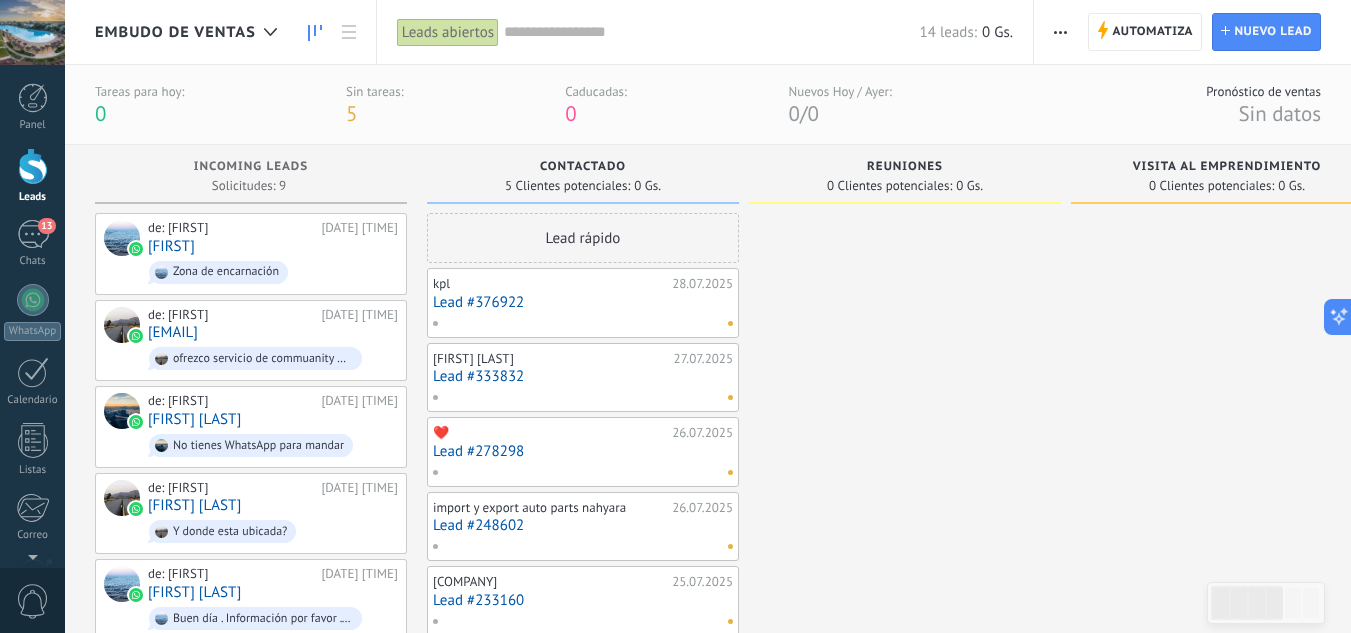 click on "5" at bounding box center (351, 113) 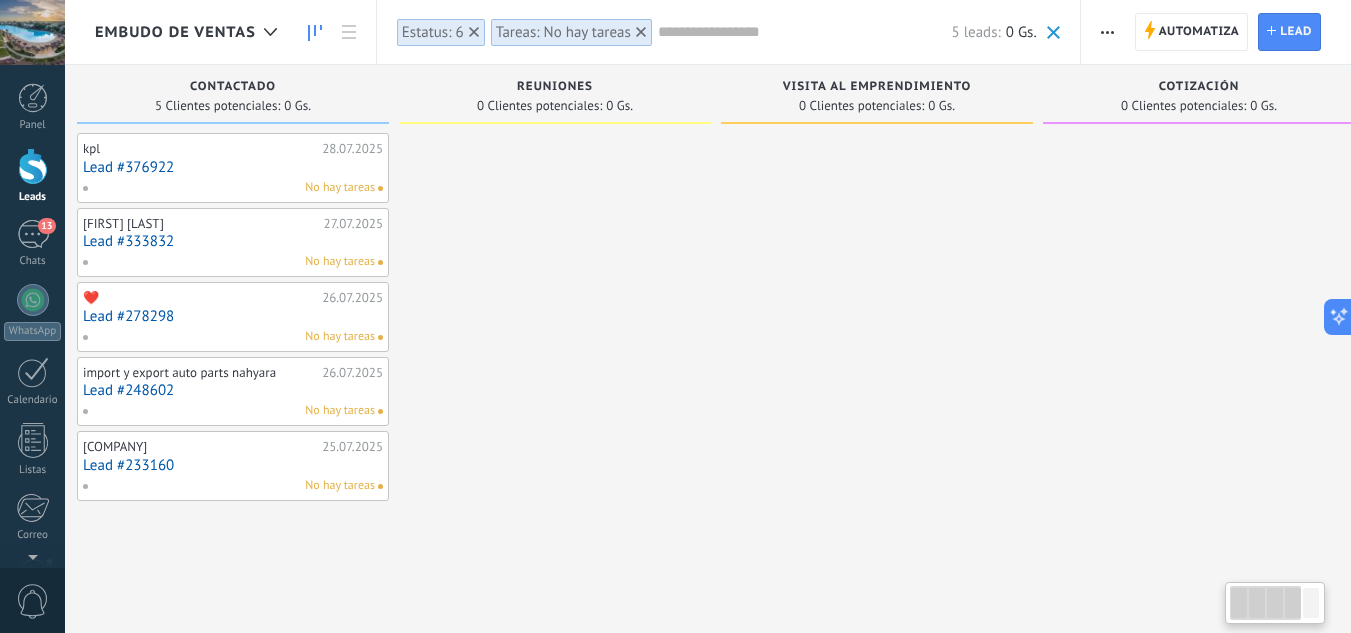 scroll, scrollTop: 0, scrollLeft: 0, axis: both 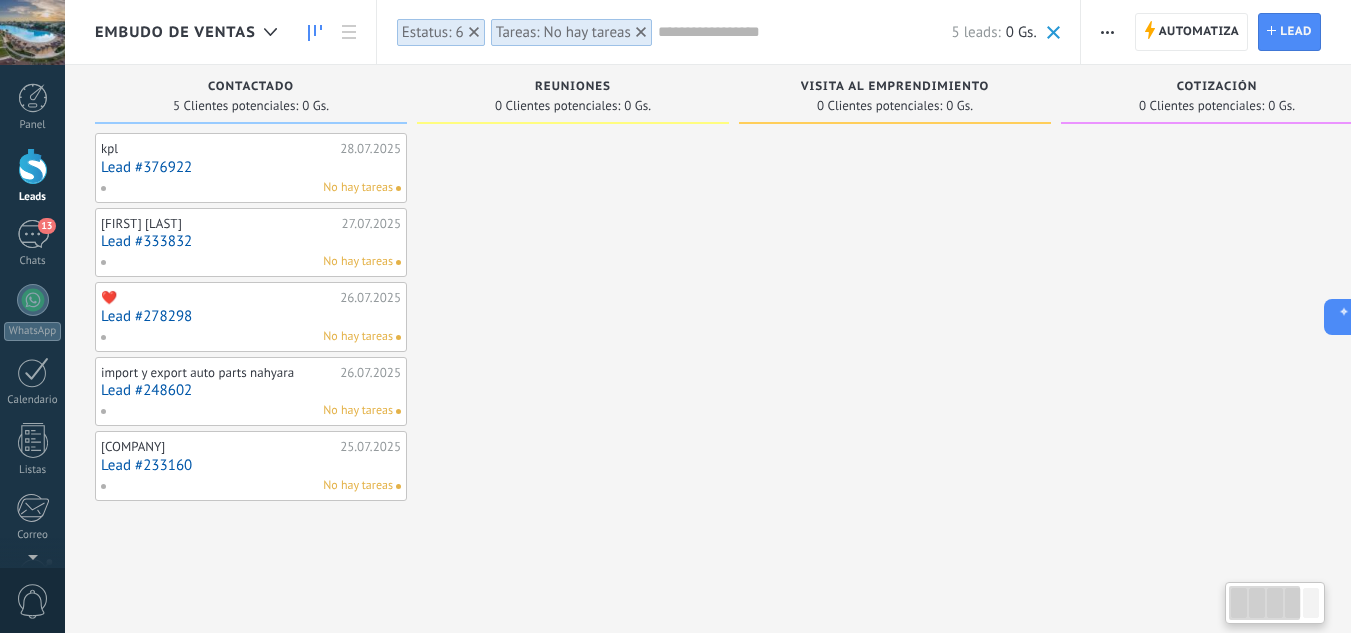 drag, startPoint x: 1164, startPoint y: 77, endPoint x: 801, endPoint y: 152, distance: 370.66696 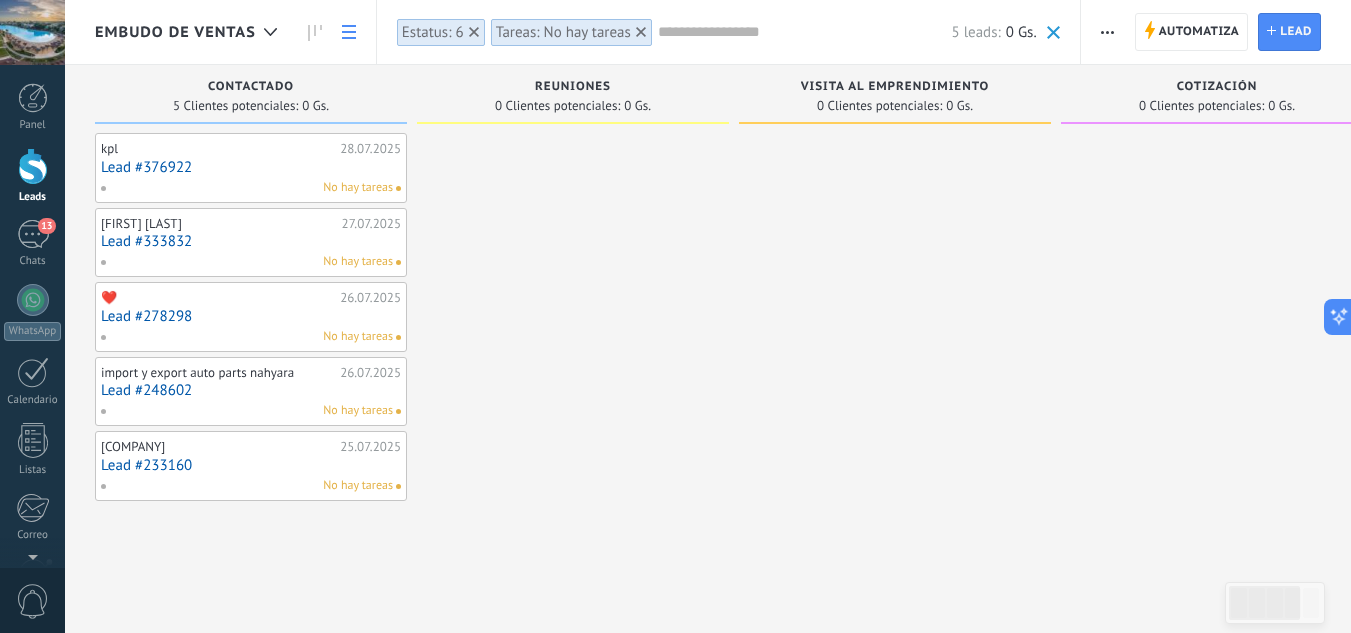 click 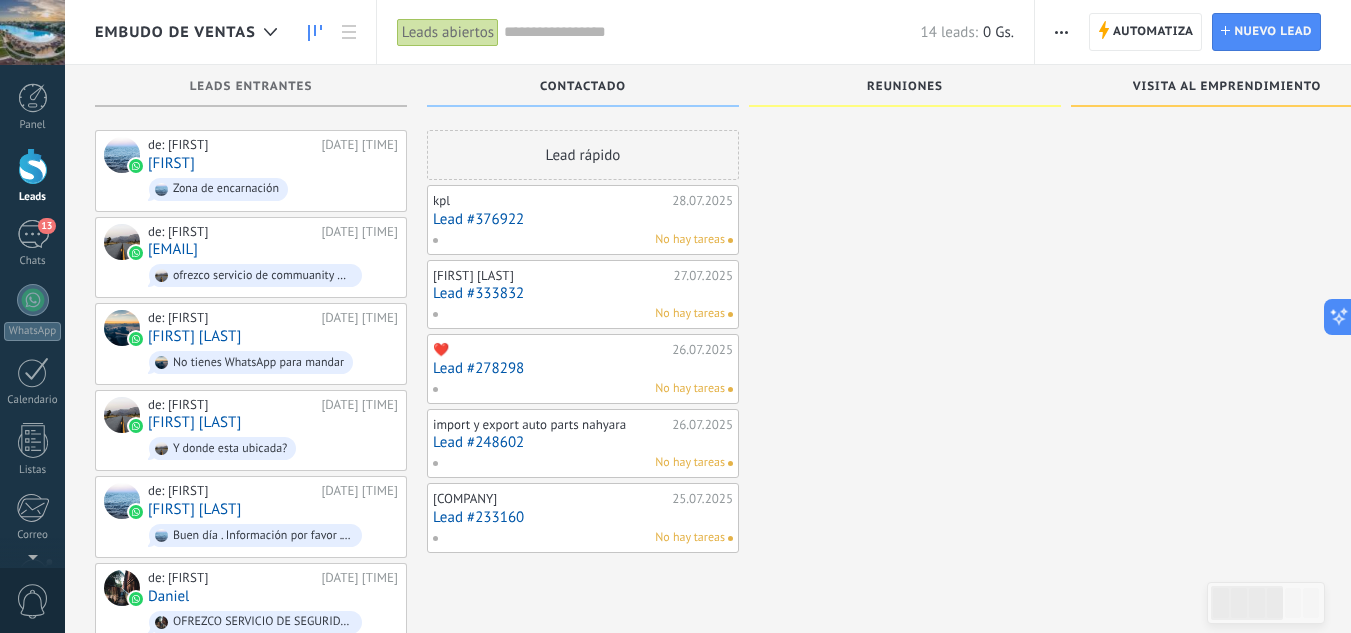 scroll, scrollTop: 0, scrollLeft: 0, axis: both 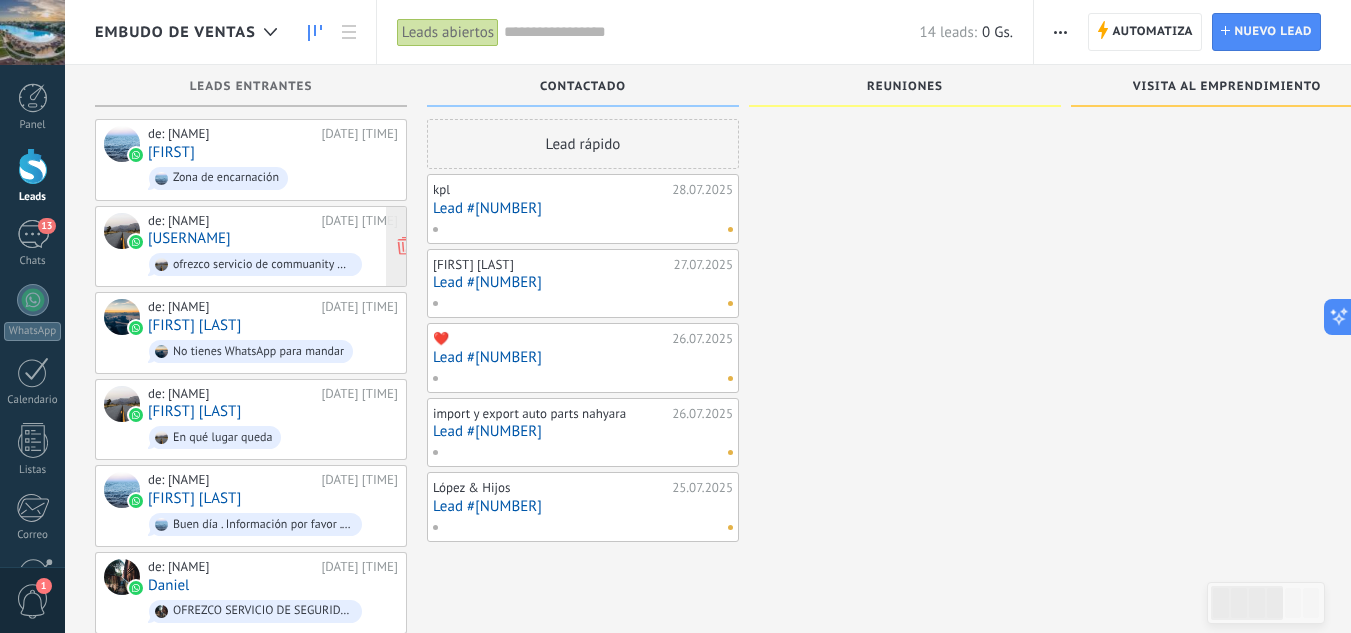 click on "de: Milciades
02.08.2025 10:51
dario2025
ofrezco servicio de commuanity manager" at bounding box center [273, 247] 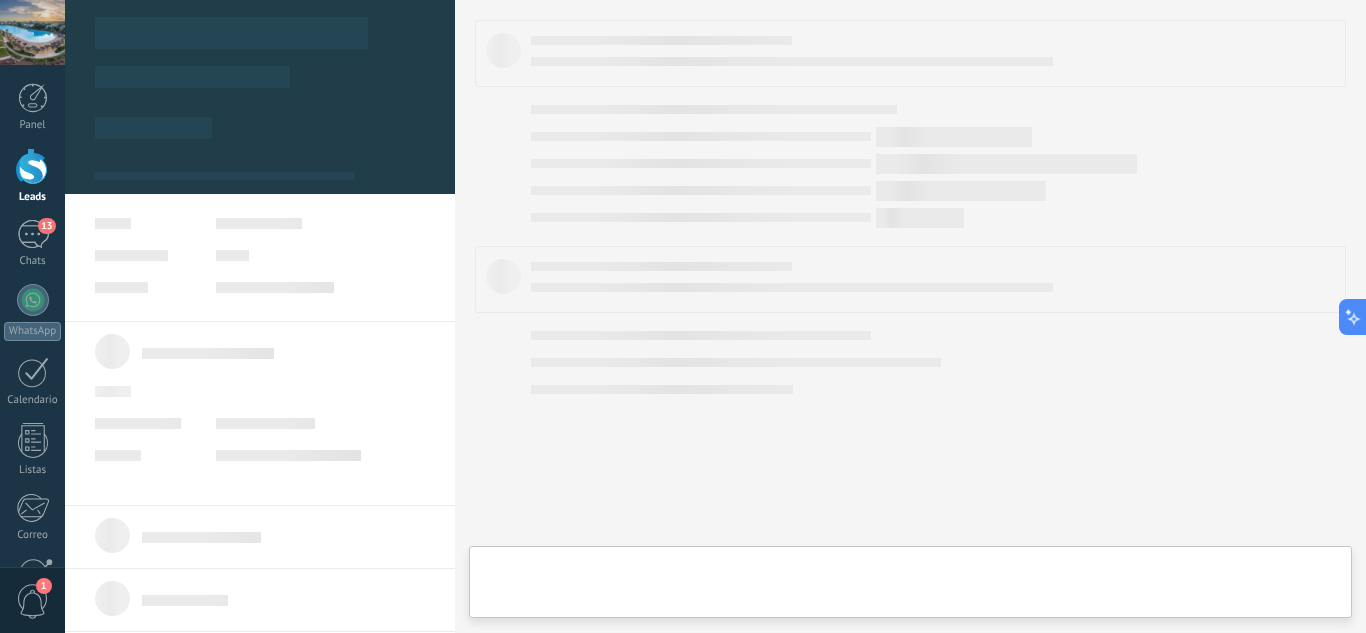 scroll, scrollTop: 0, scrollLeft: 0, axis: both 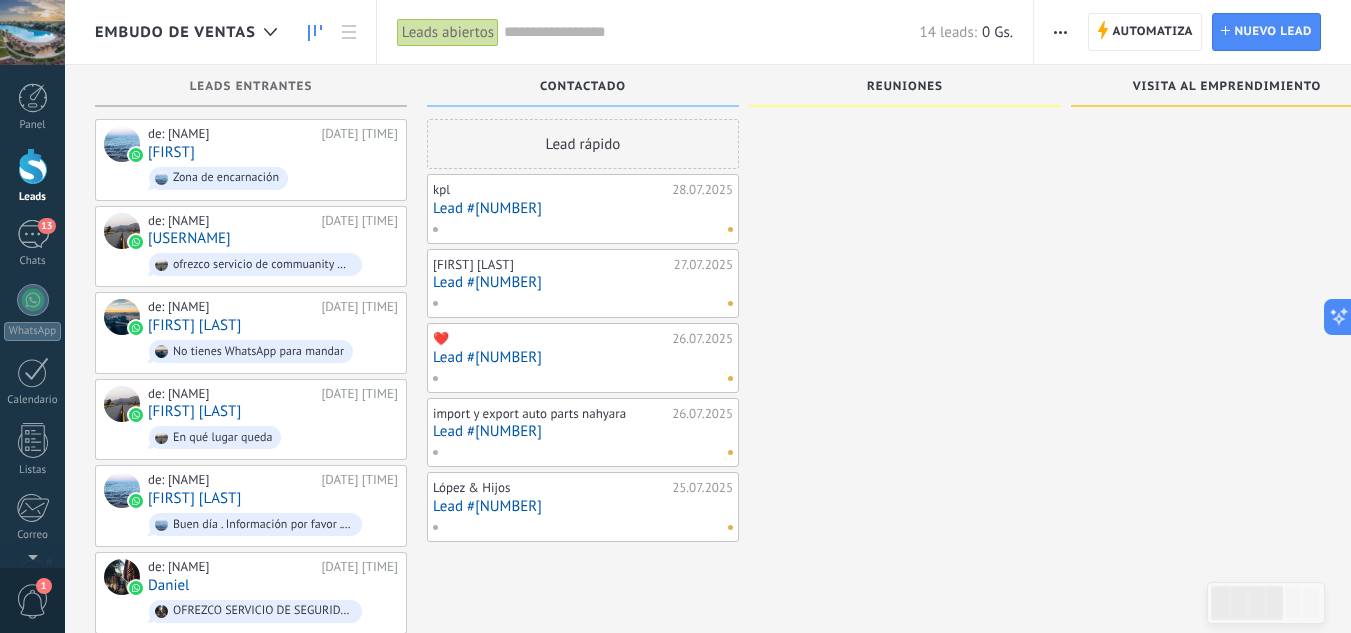 click on "reuniones" at bounding box center (905, 87) 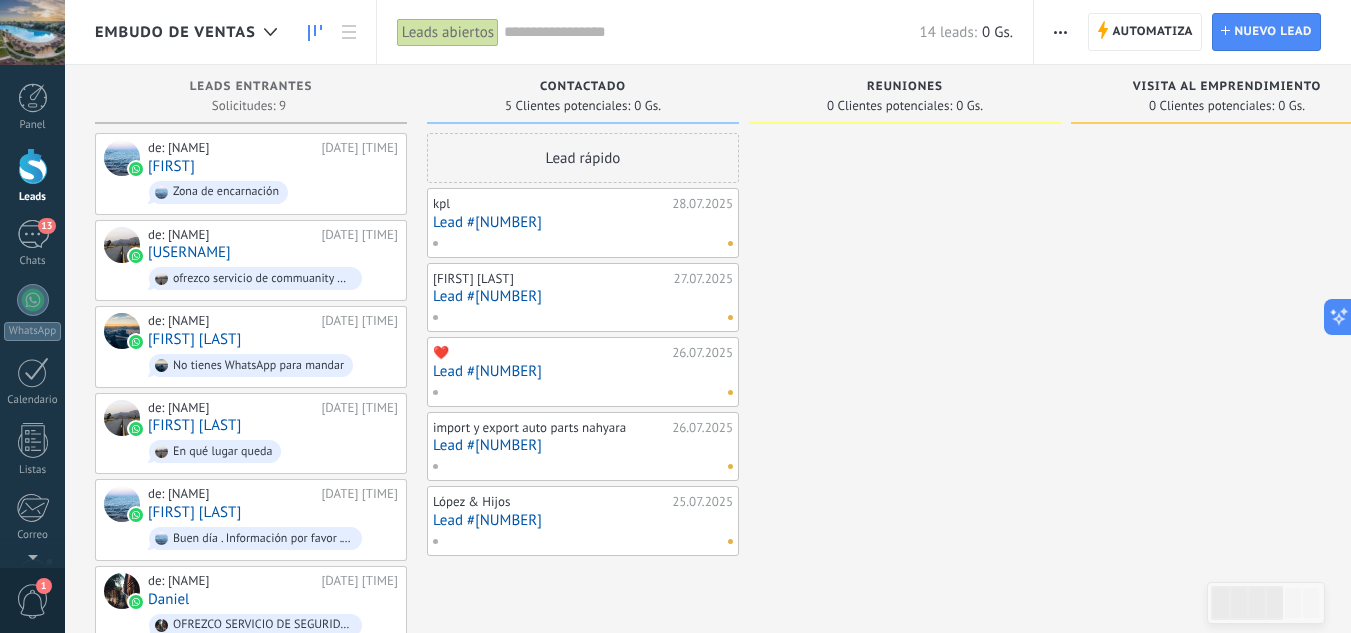 click on "reuniones" at bounding box center (905, 88) 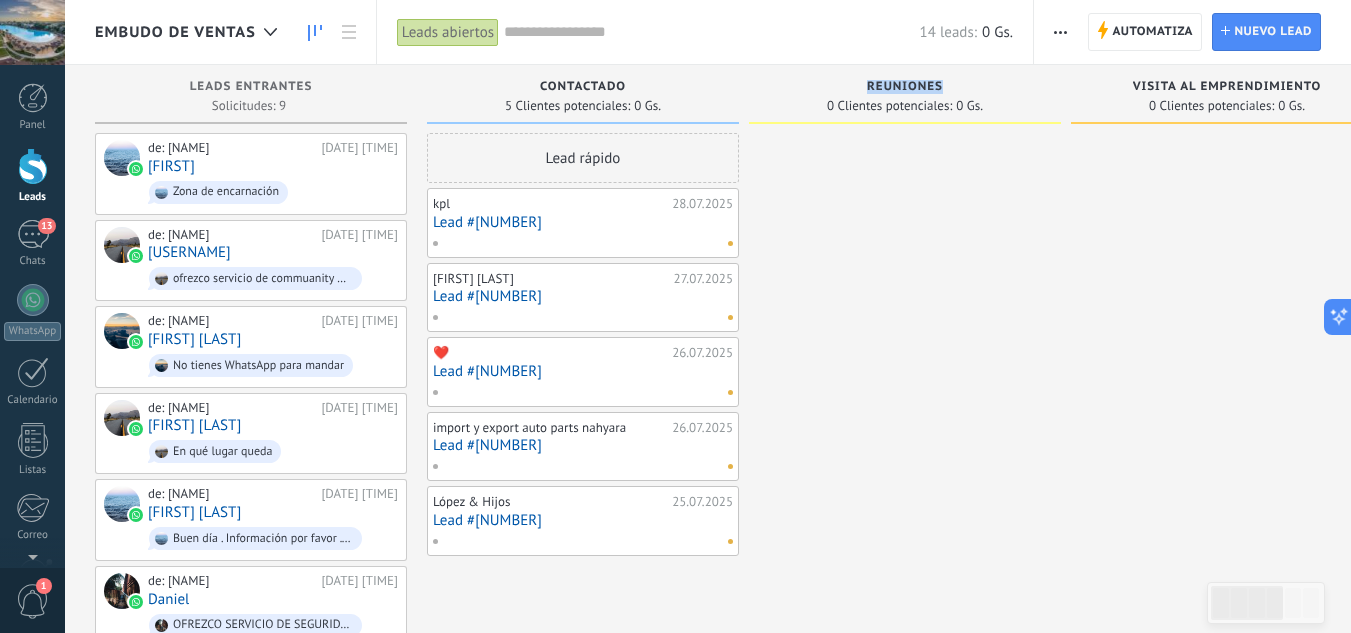 type on "*********" 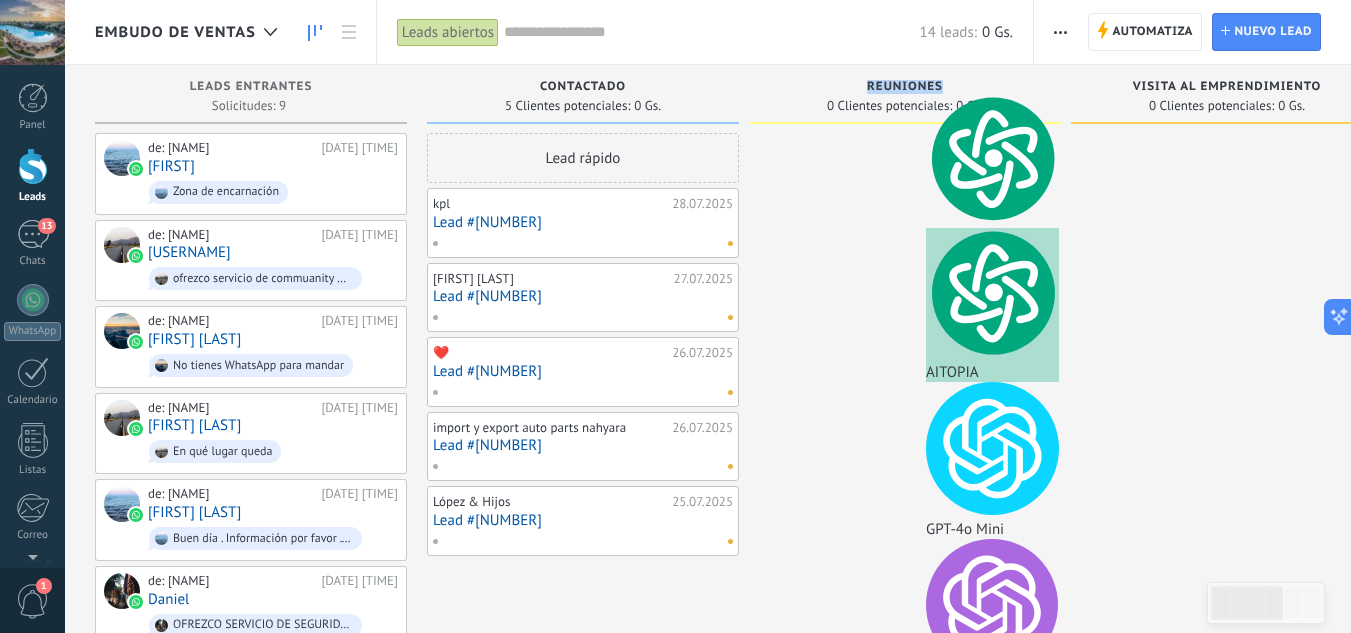 click on "reuniones" at bounding box center [905, 88] 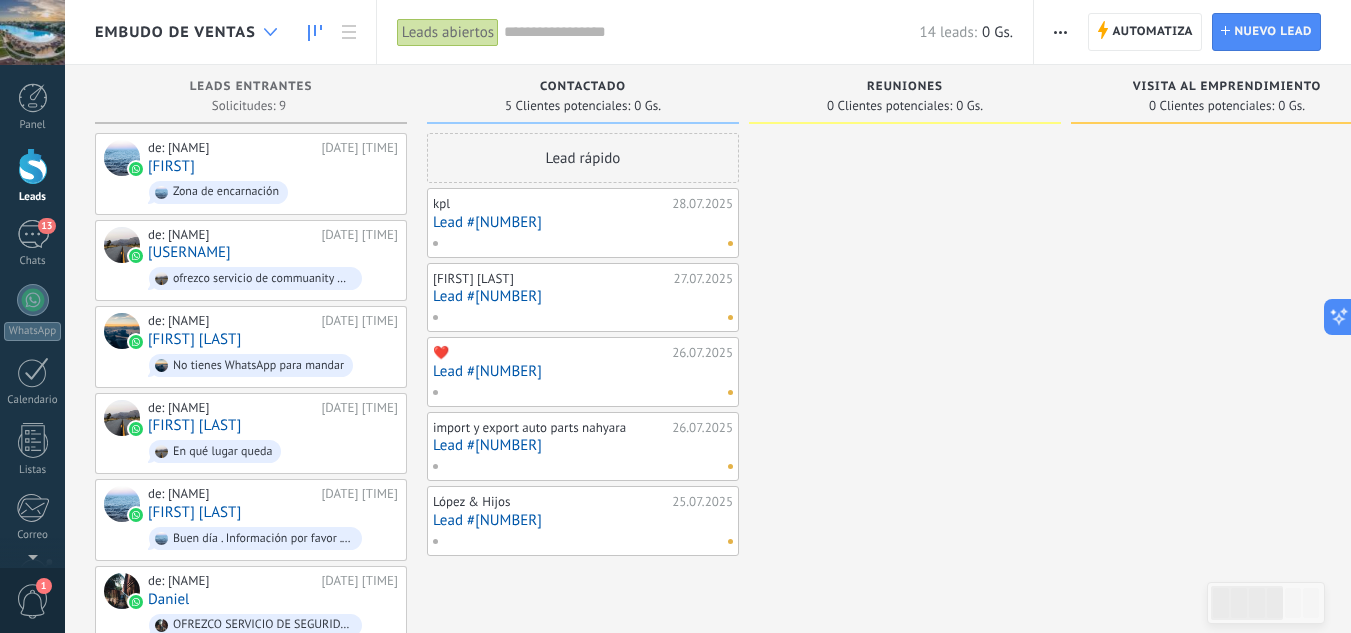 click 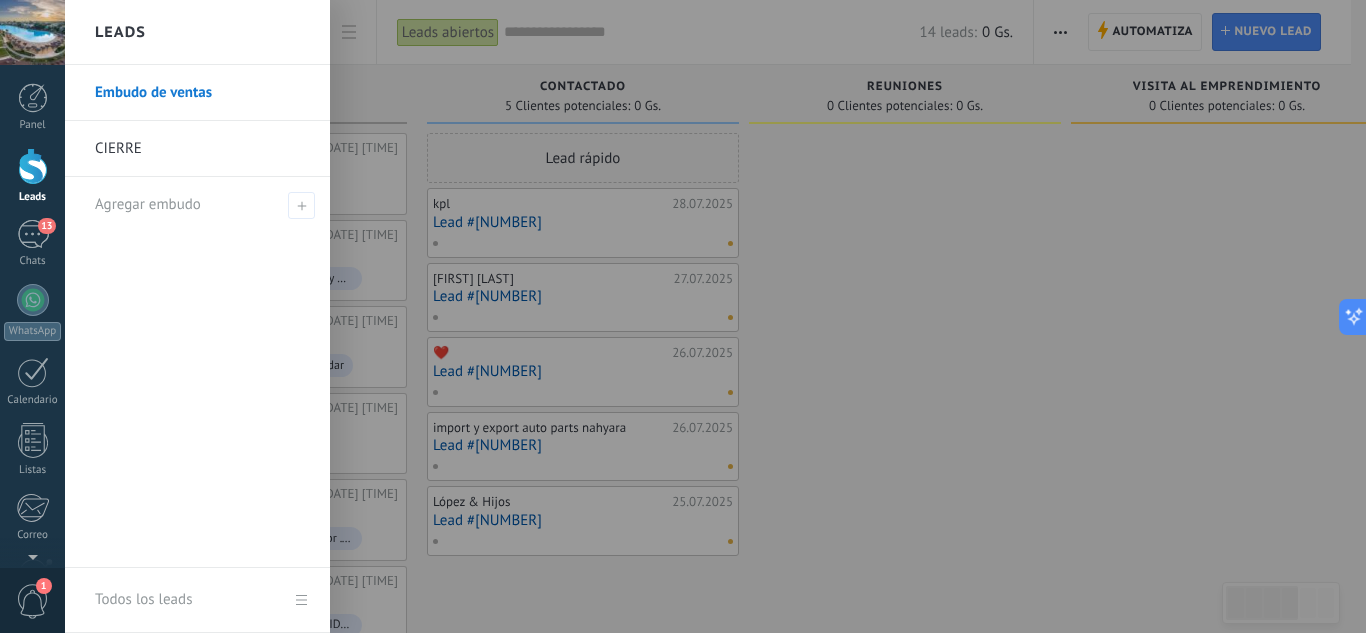 click on "CIERRE" at bounding box center [202, 149] 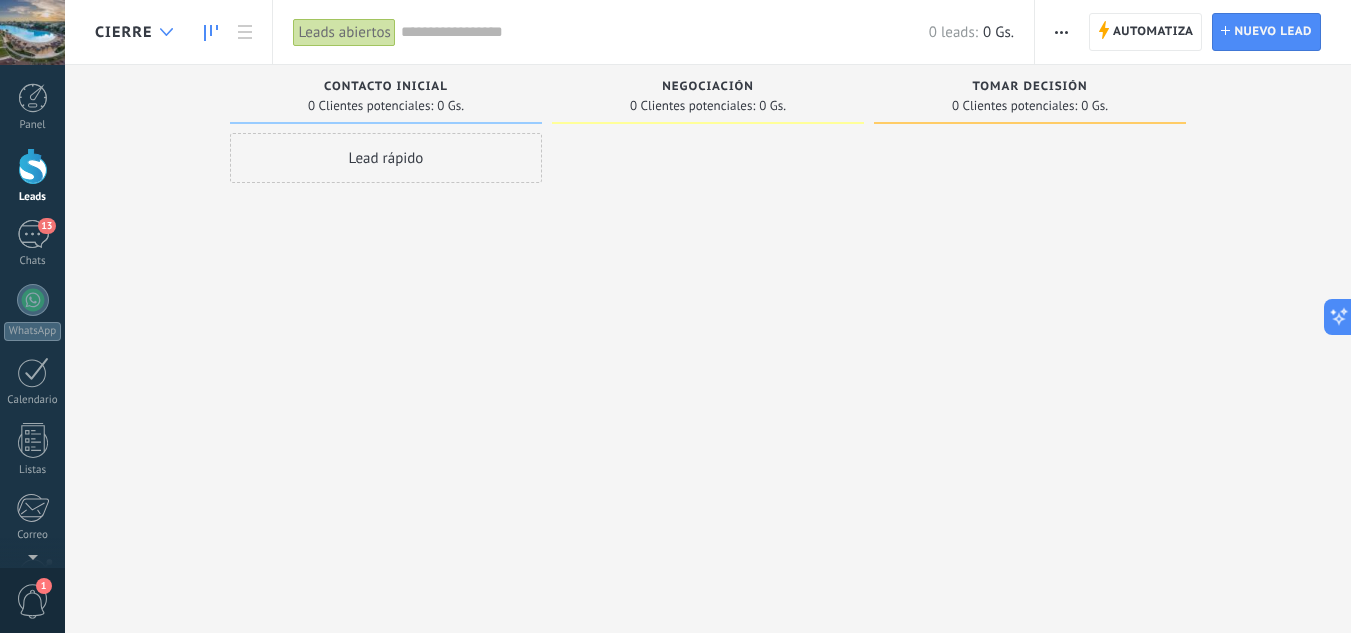 click at bounding box center [166, 32] 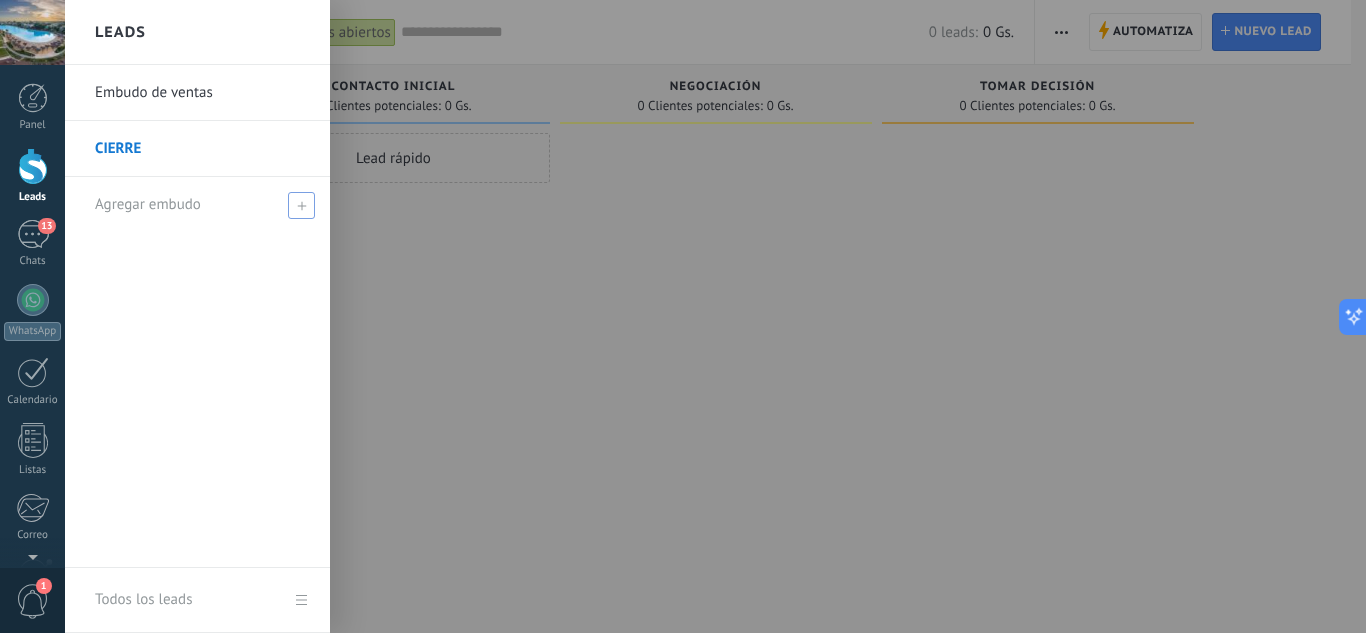 click on "Agregar embudo" at bounding box center [148, 204] 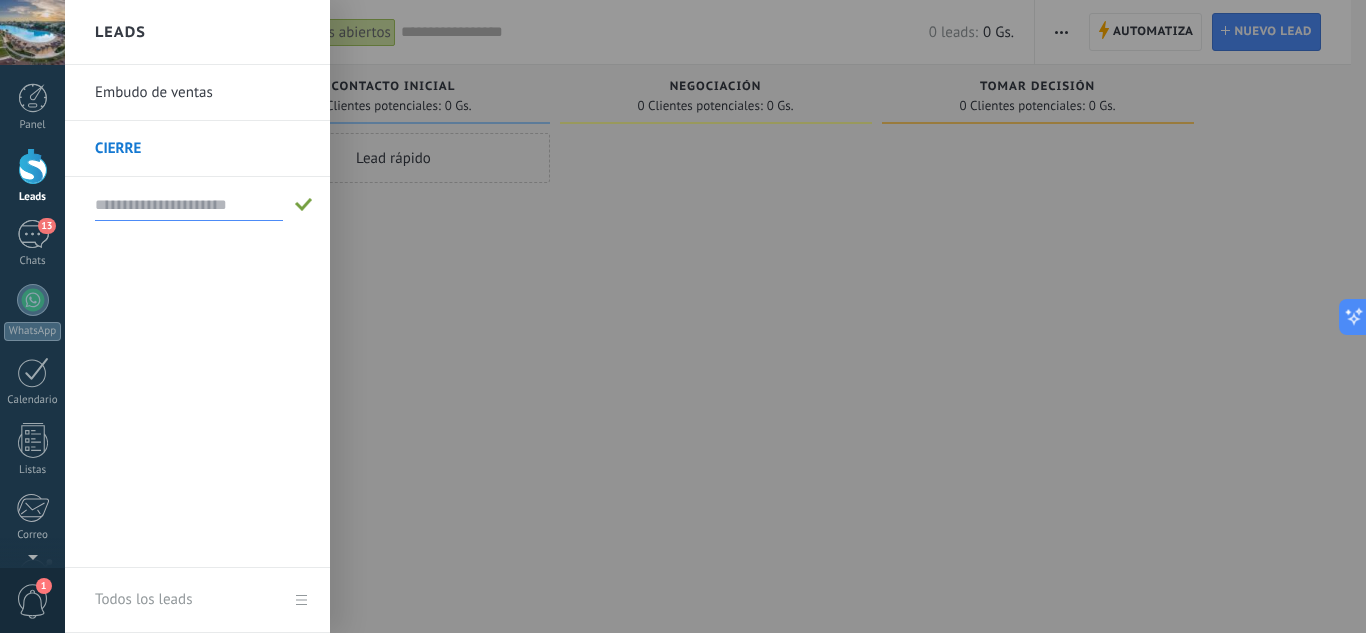click on "Leads" at bounding box center [120, 32] 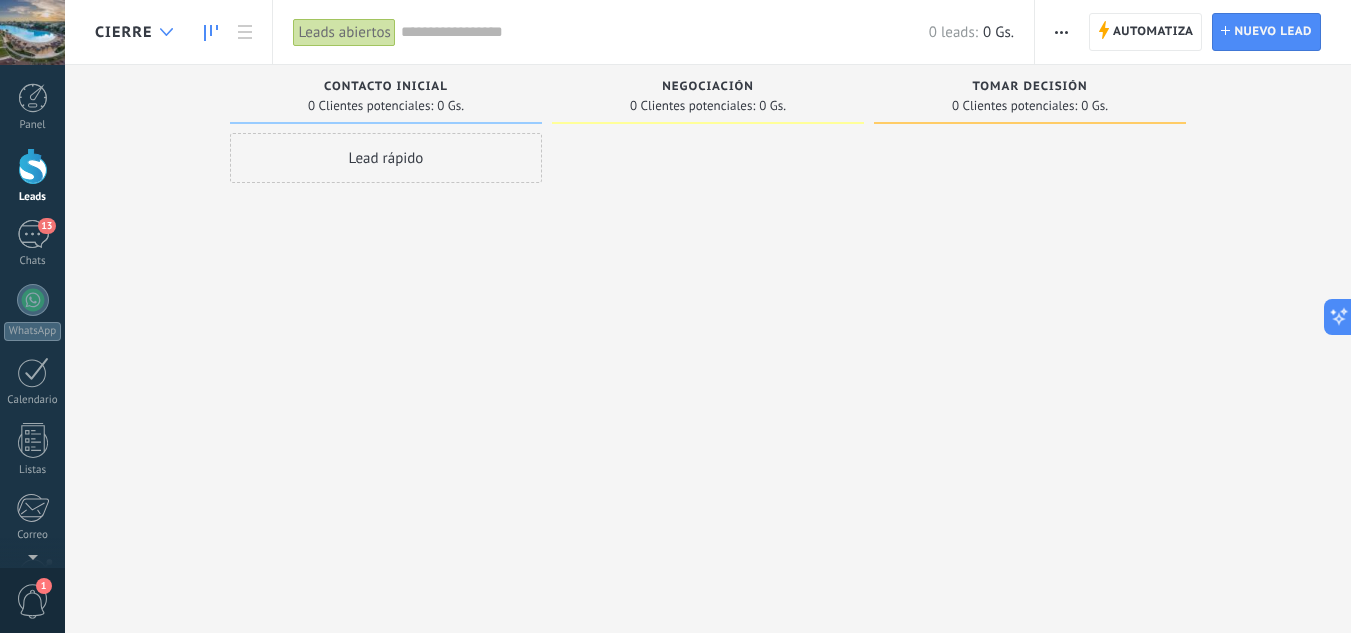click 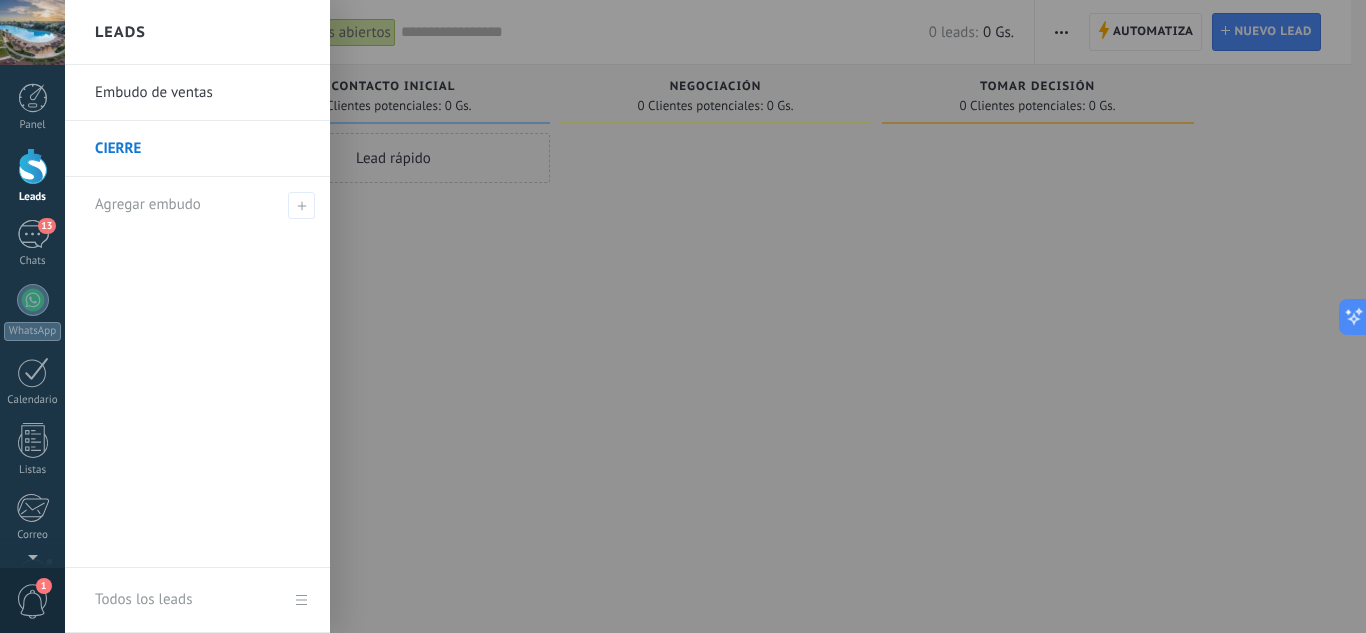 click on "Embudo de ventas" at bounding box center (202, 93) 